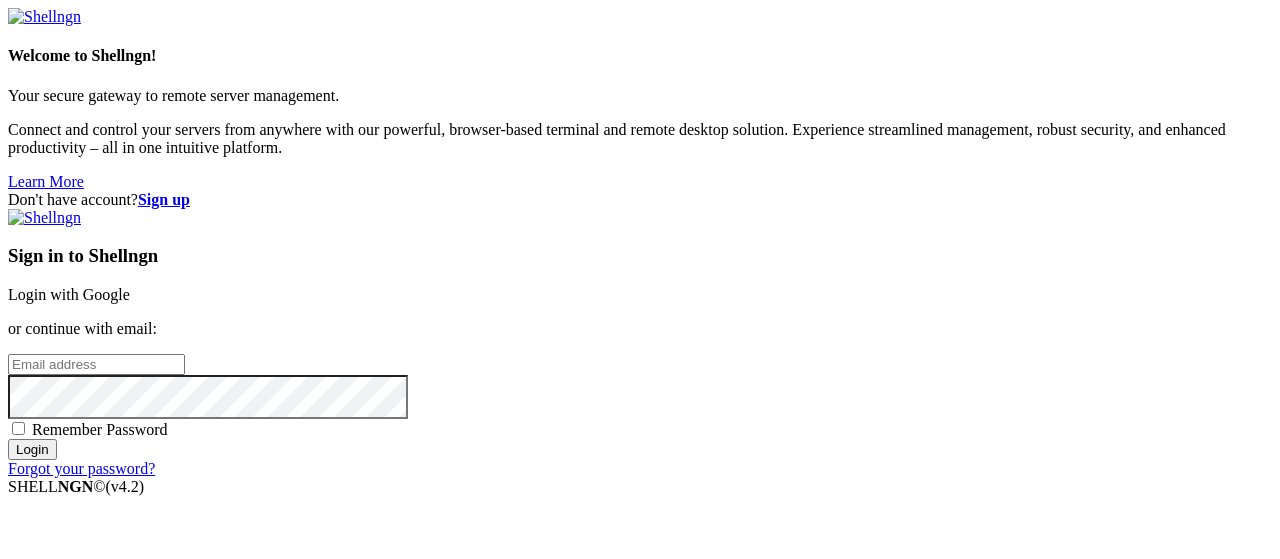 scroll, scrollTop: 0, scrollLeft: 0, axis: both 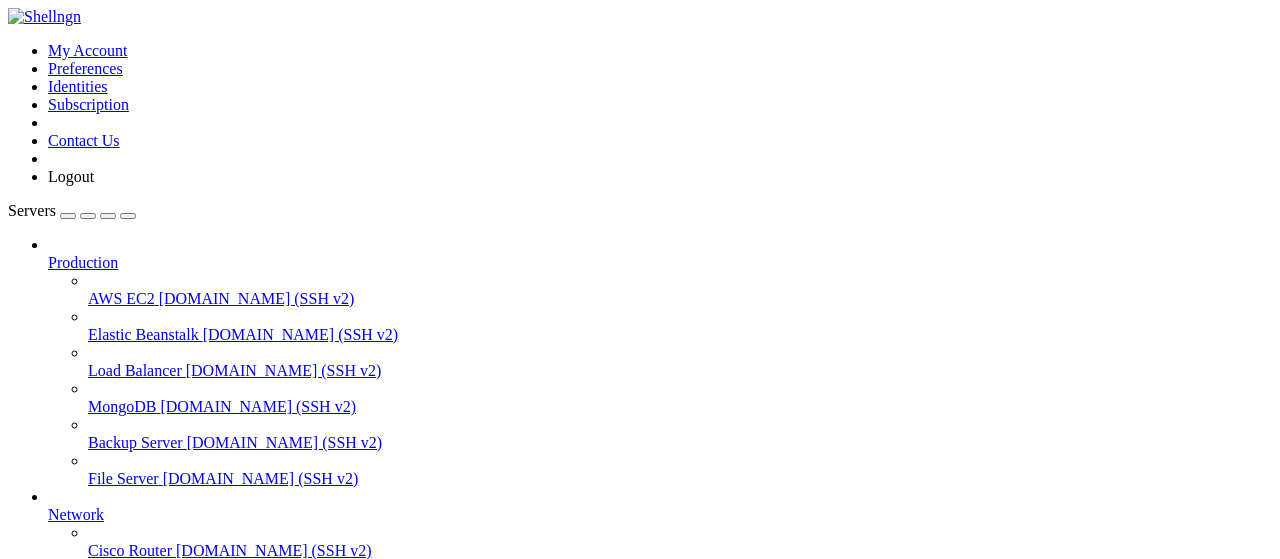 click on "grow a garden" at bounding box center (94, 766) 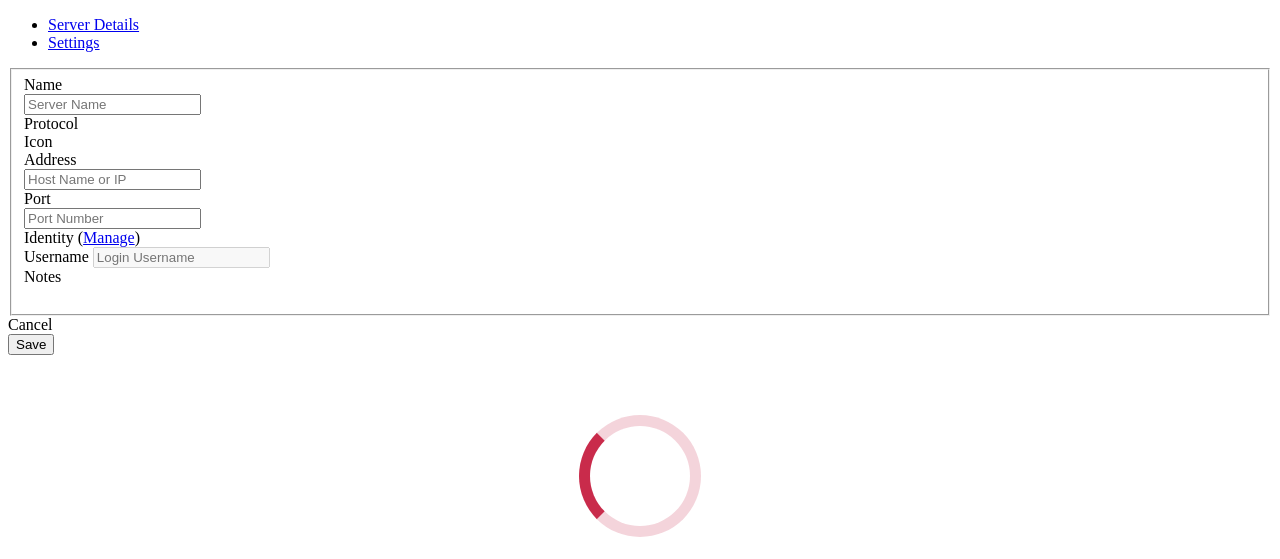 type on "root" 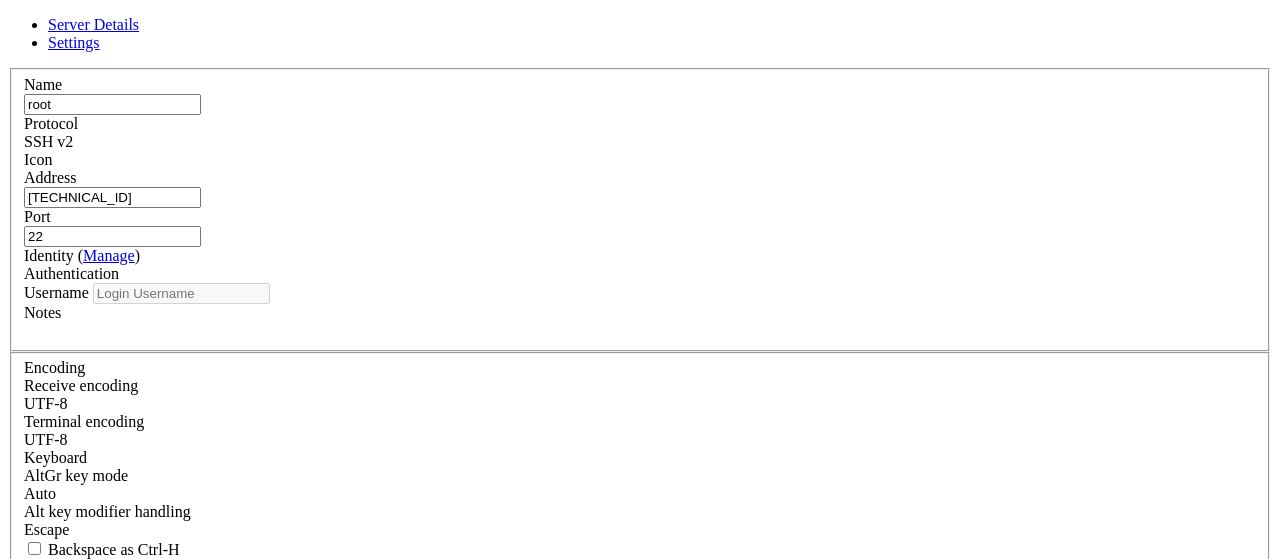 type on "root" 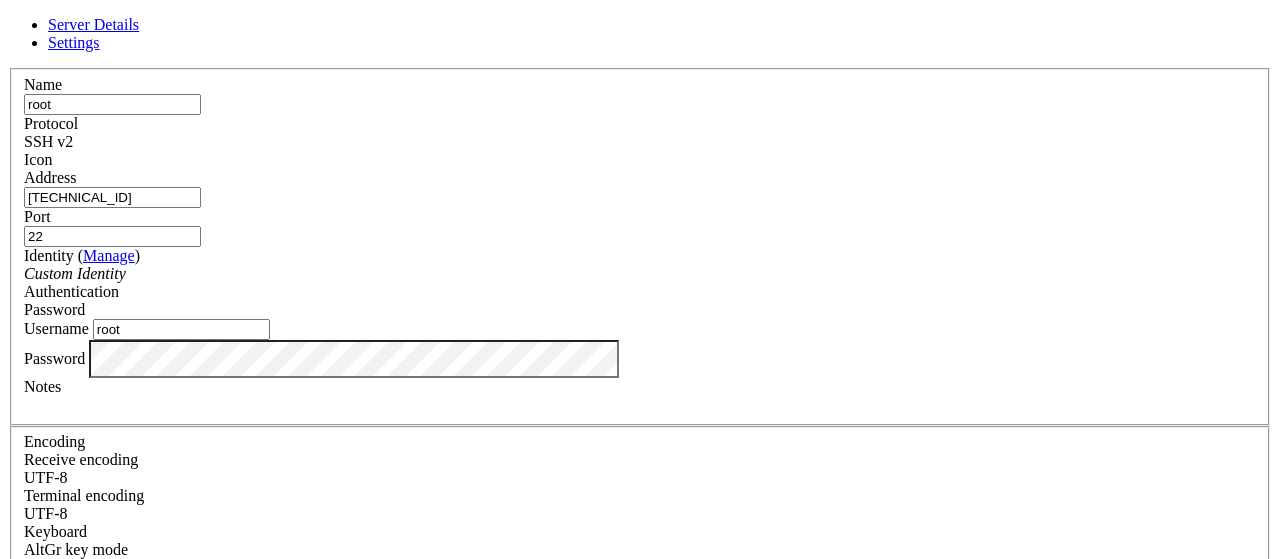 drag, startPoint x: 484, startPoint y: 218, endPoint x: 317, endPoint y: 215, distance: 167.02695 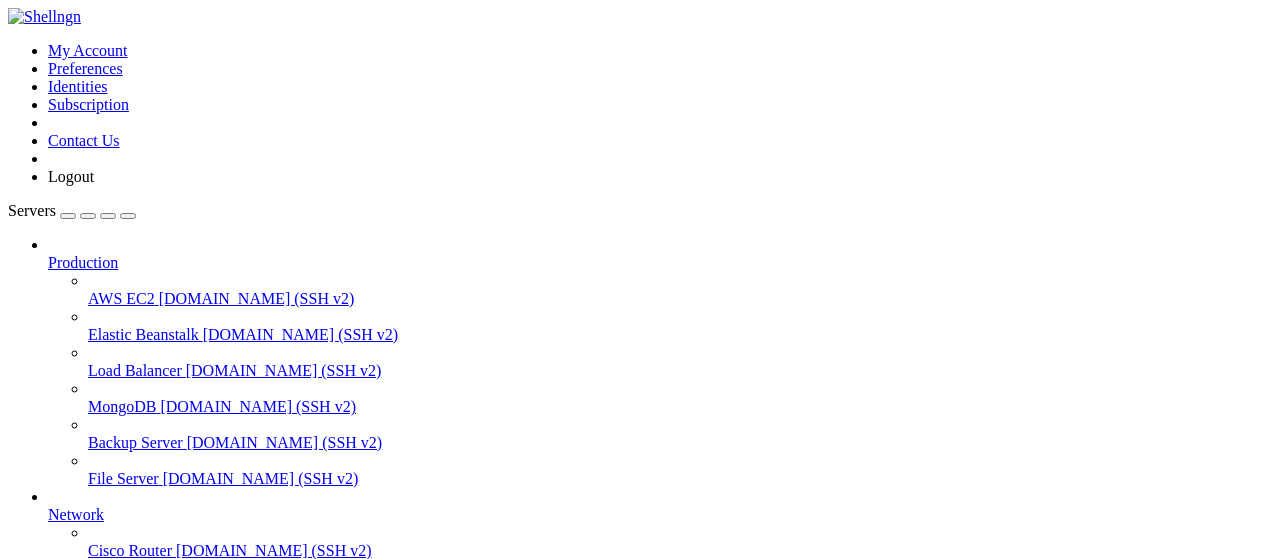 click on "grow a garden
" at bounding box center (660, 880) 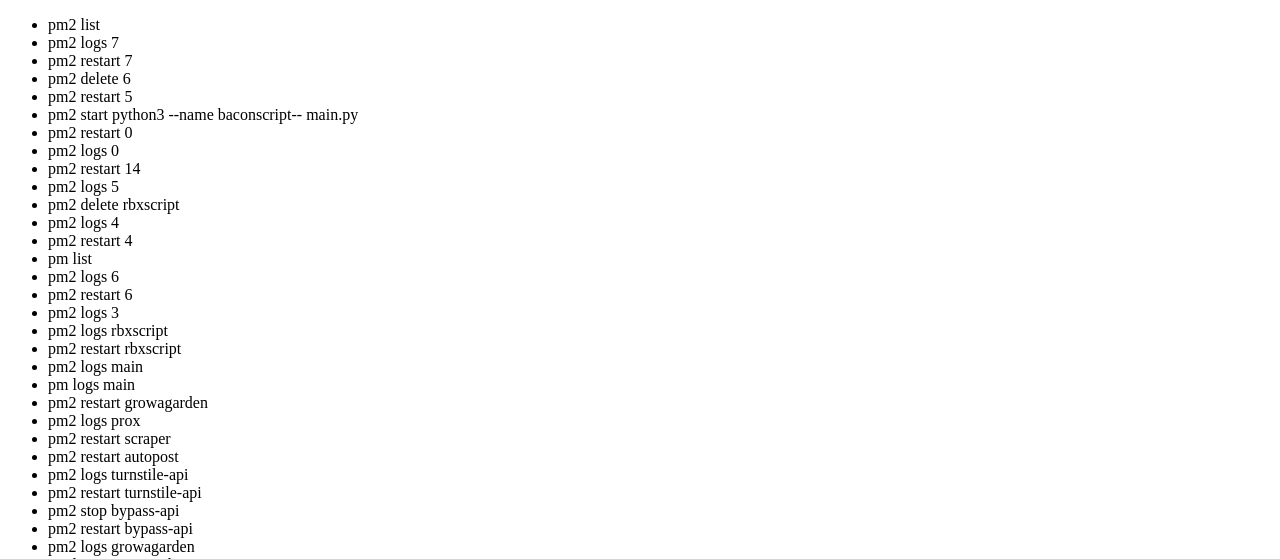 drag, startPoint x: 539, startPoint y: 324, endPoint x: 592, endPoint y: 299, distance: 58.60034 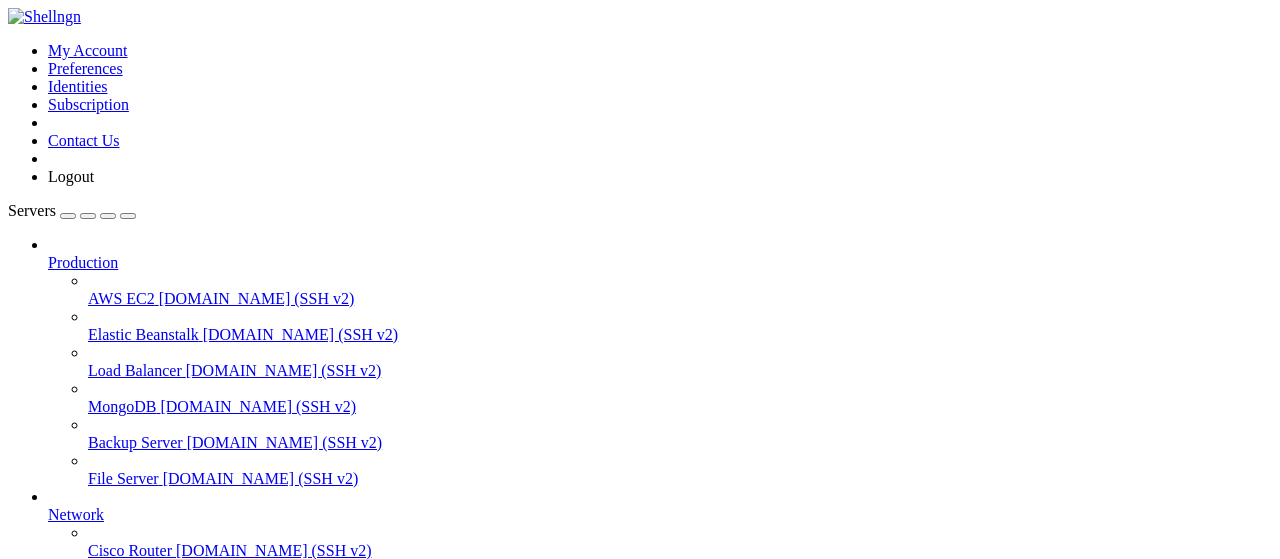 scroll, scrollTop: 701, scrollLeft: 0, axis: vertical 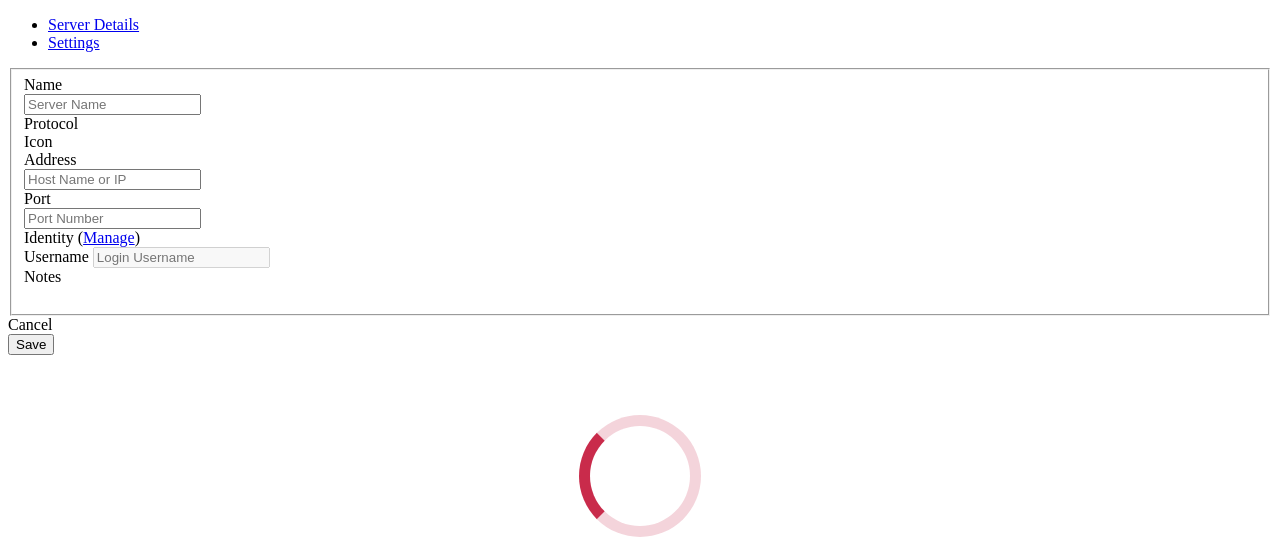 type on "root" 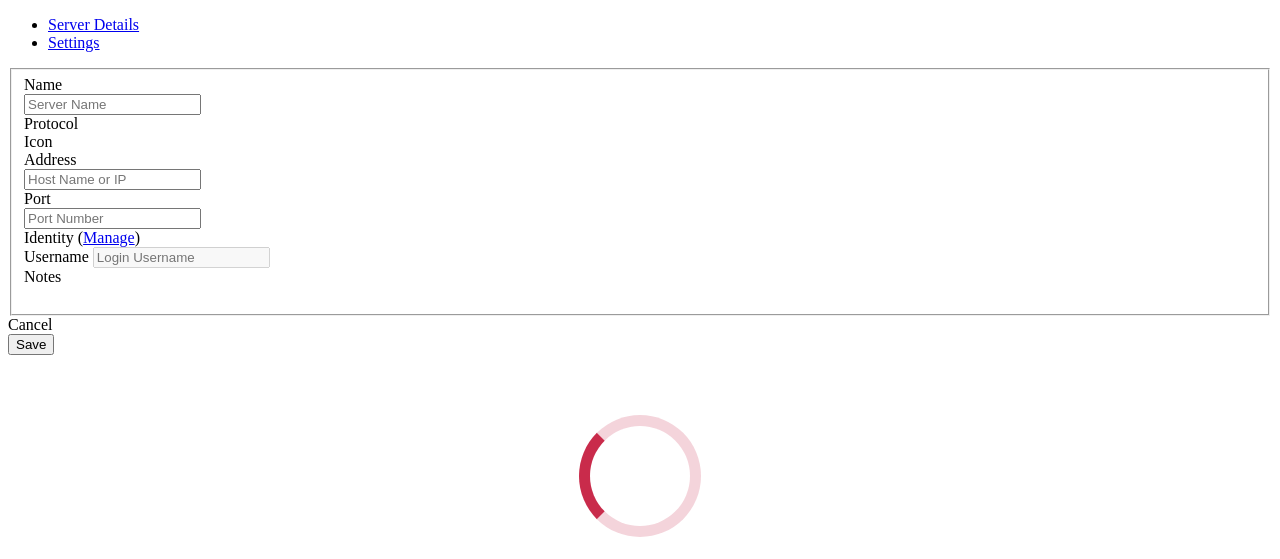 type on "[TECHNICAL_ID]" 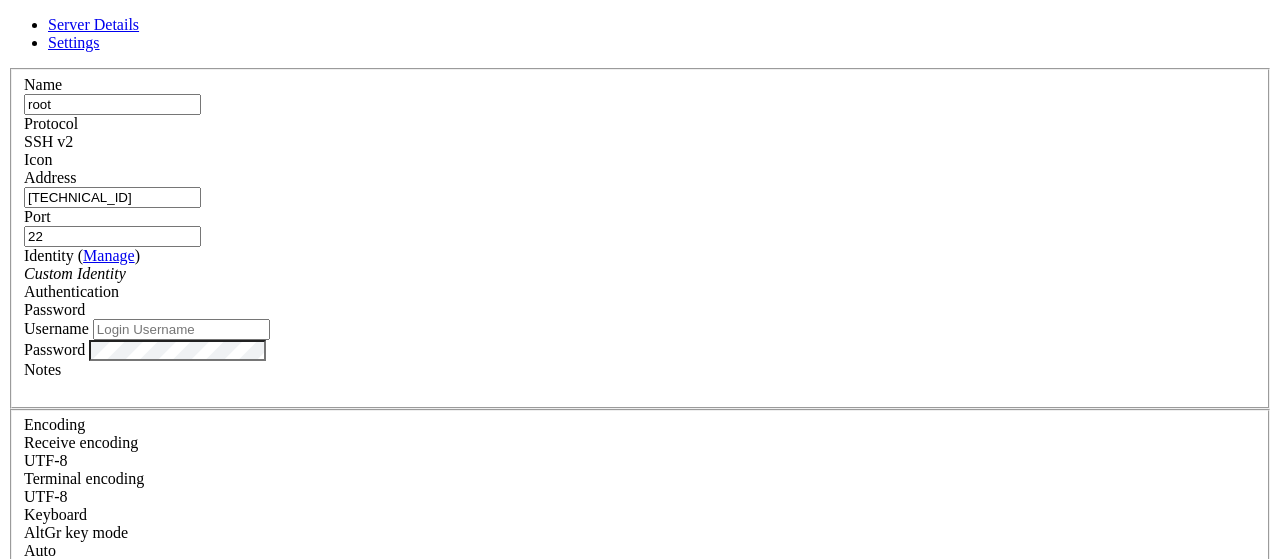 type on "root" 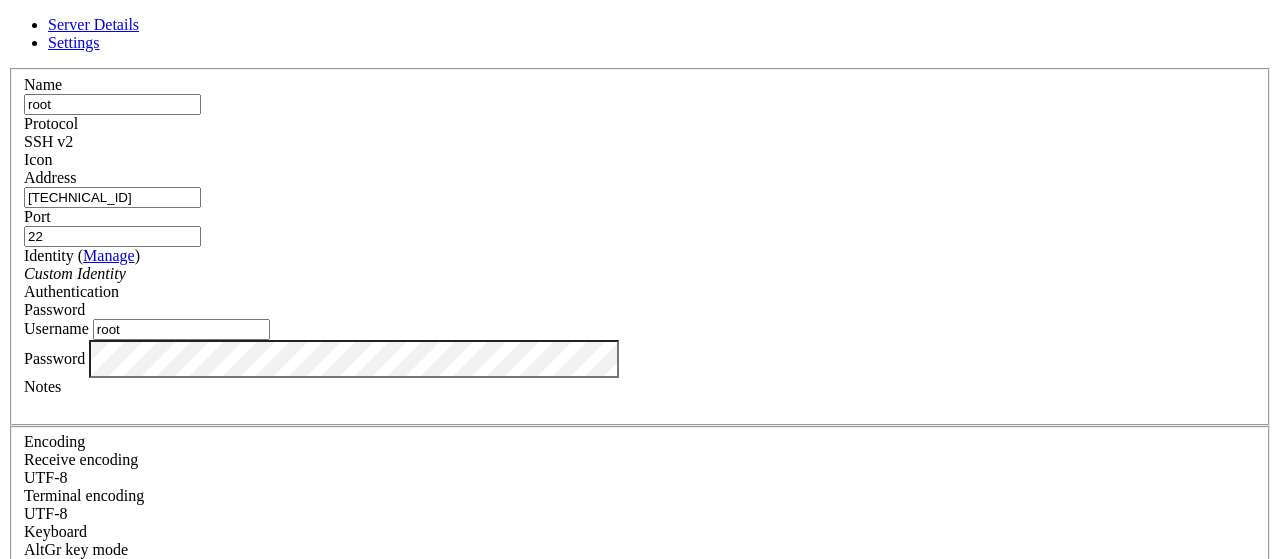 drag, startPoint x: 469, startPoint y: 215, endPoint x: 244, endPoint y: 215, distance: 225 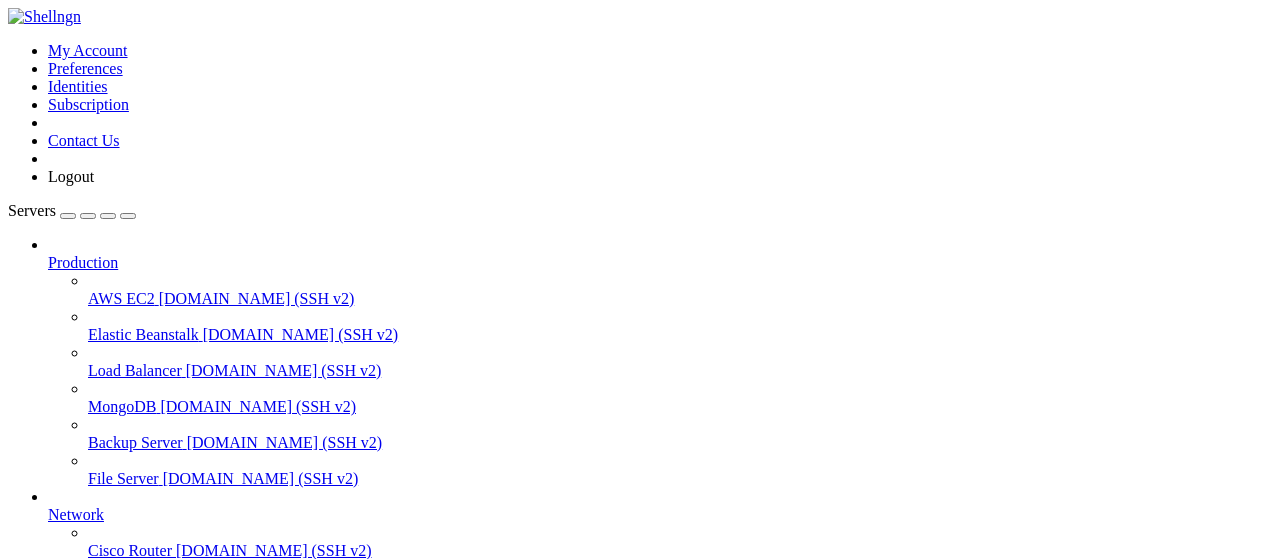 click at bounding box center [16, 1175] 